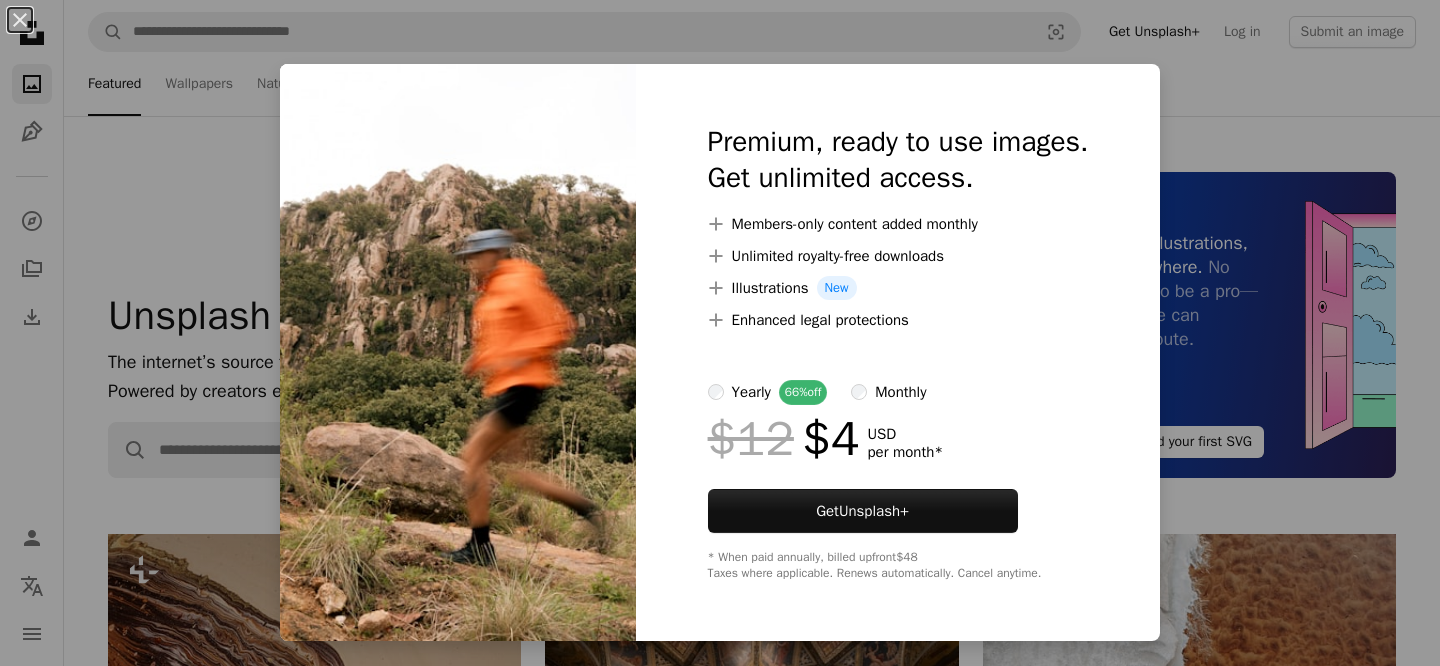 scroll, scrollTop: 1213, scrollLeft: 0, axis: vertical 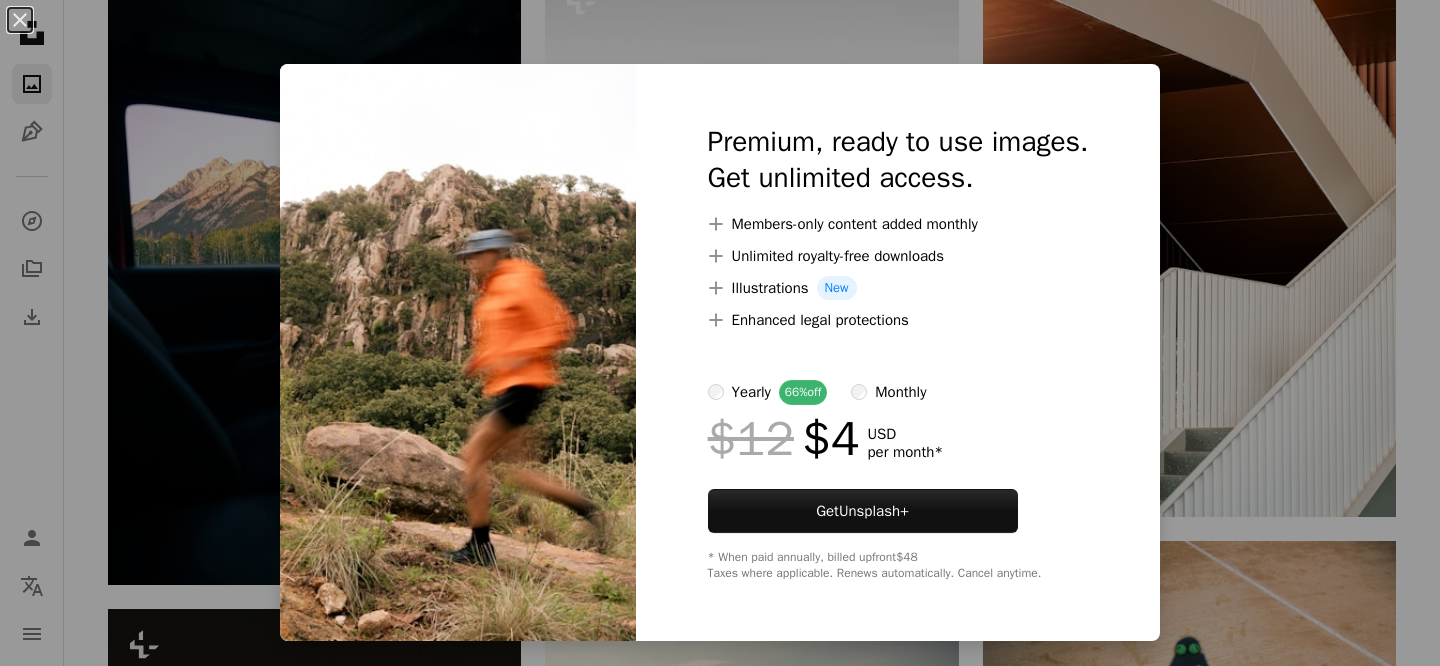 click on "An X shape Premium, ready to use images. Get unlimited access. A plus sign Members-only content added monthly A plus sign Unlimited royalty-free downloads A plus sign Illustrations  New A plus sign Enhanced legal protections yearly 66%  off monthly $12   $4 USD per month * Get  Unsplash+ * When paid annually, billed upfront  $48 Taxes where applicable. Renews automatically. Cancel anytime." at bounding box center (720, 333) 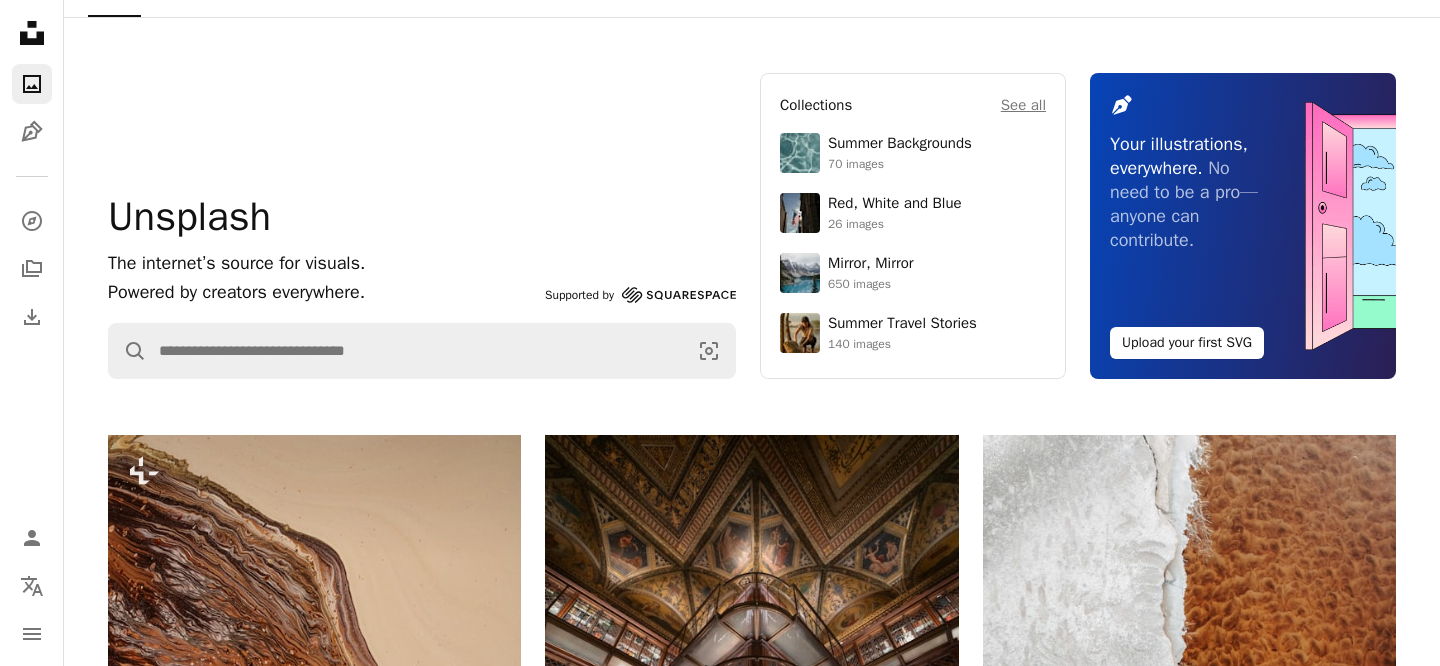 scroll, scrollTop: 0, scrollLeft: 0, axis: both 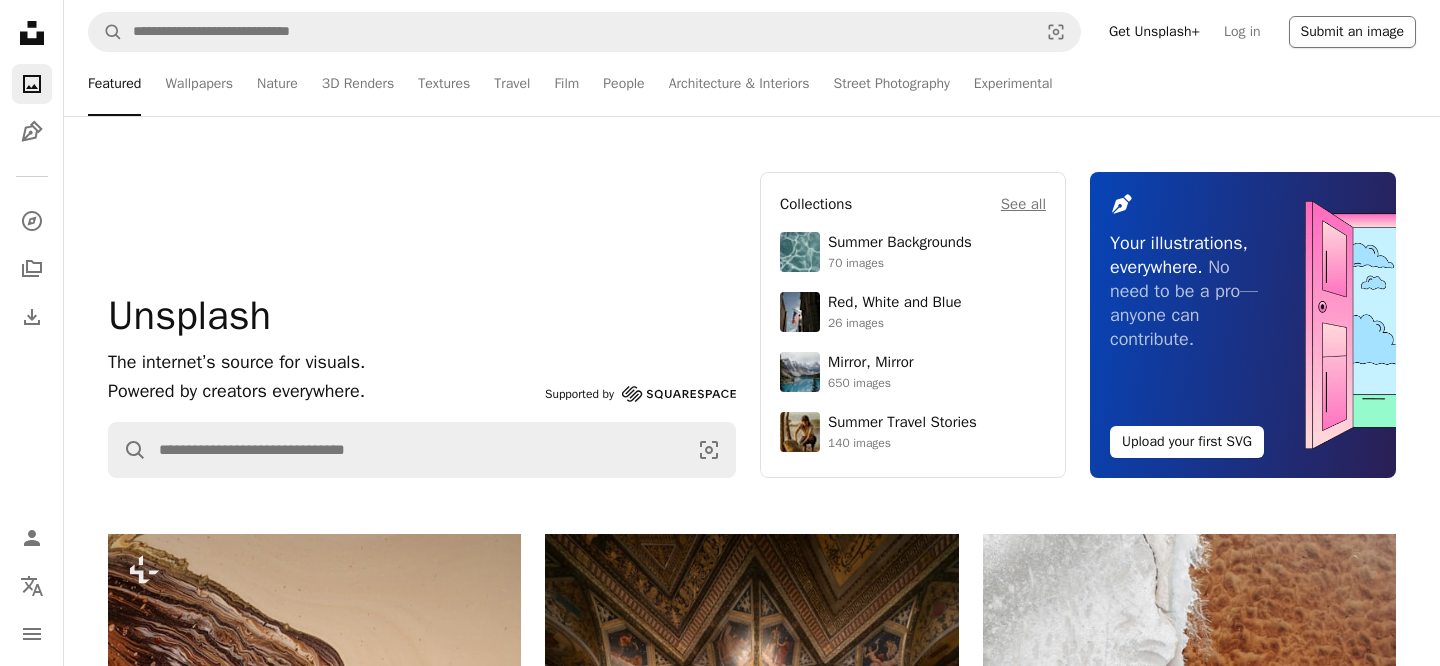 click on "Submit an image" at bounding box center (1352, 32) 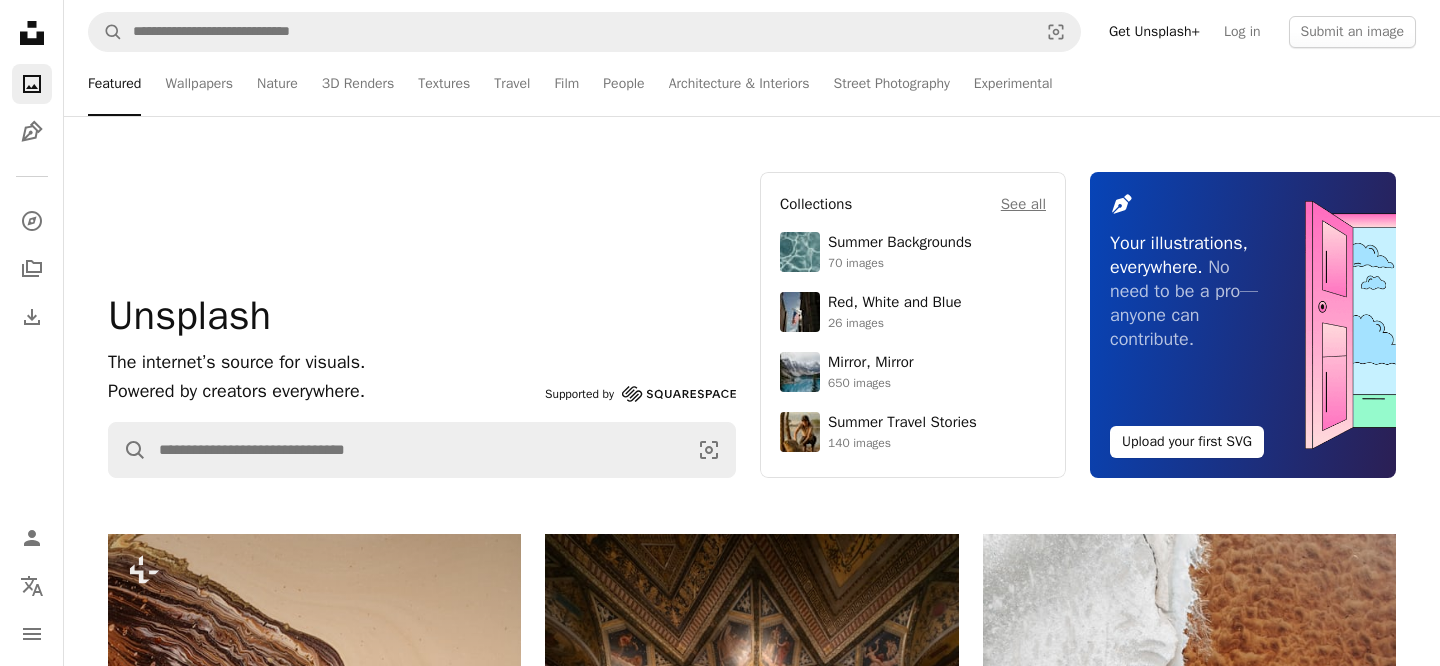 scroll, scrollTop: 119, scrollLeft: 0, axis: vertical 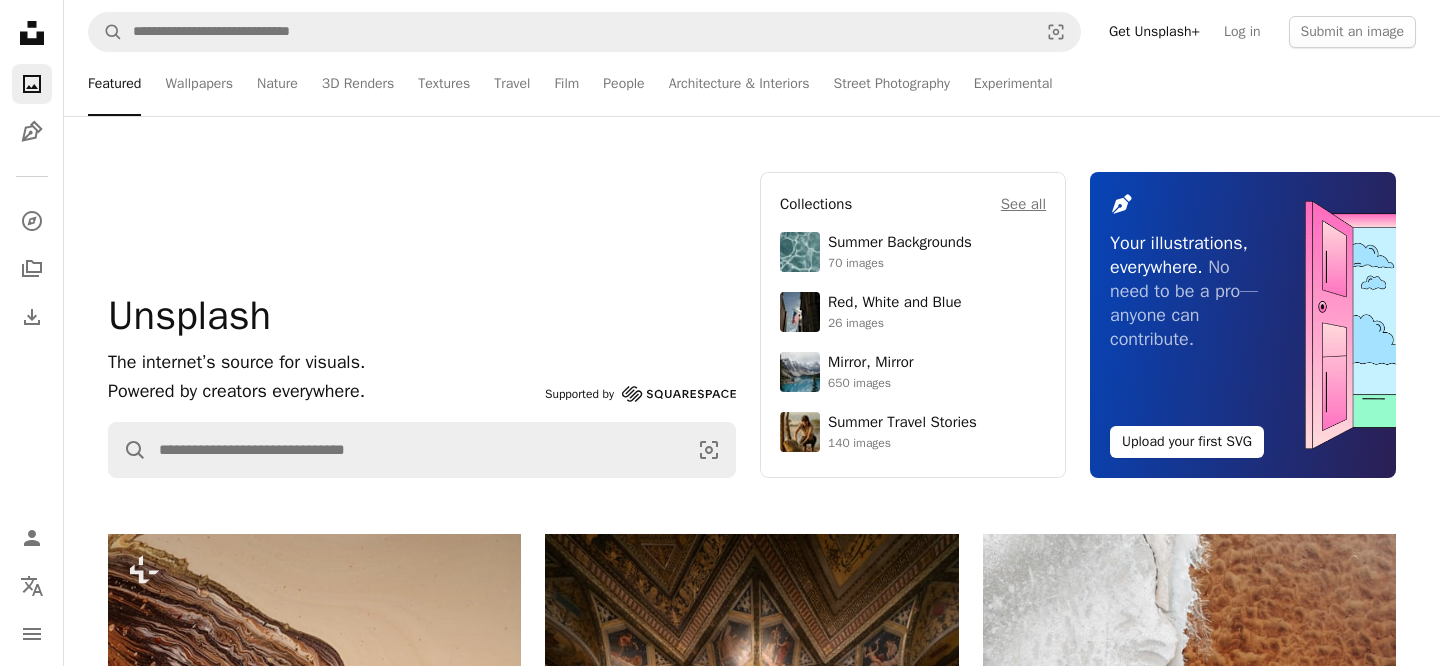 click on "An X shape Join Unsplash Already have an account?  Login First name Last name Email Username  (only letters, numbers and underscores) Password  (min. 8 char) Join By joining, you agree to the  Terms  and  Privacy Policy ." at bounding box center (720, 5523) 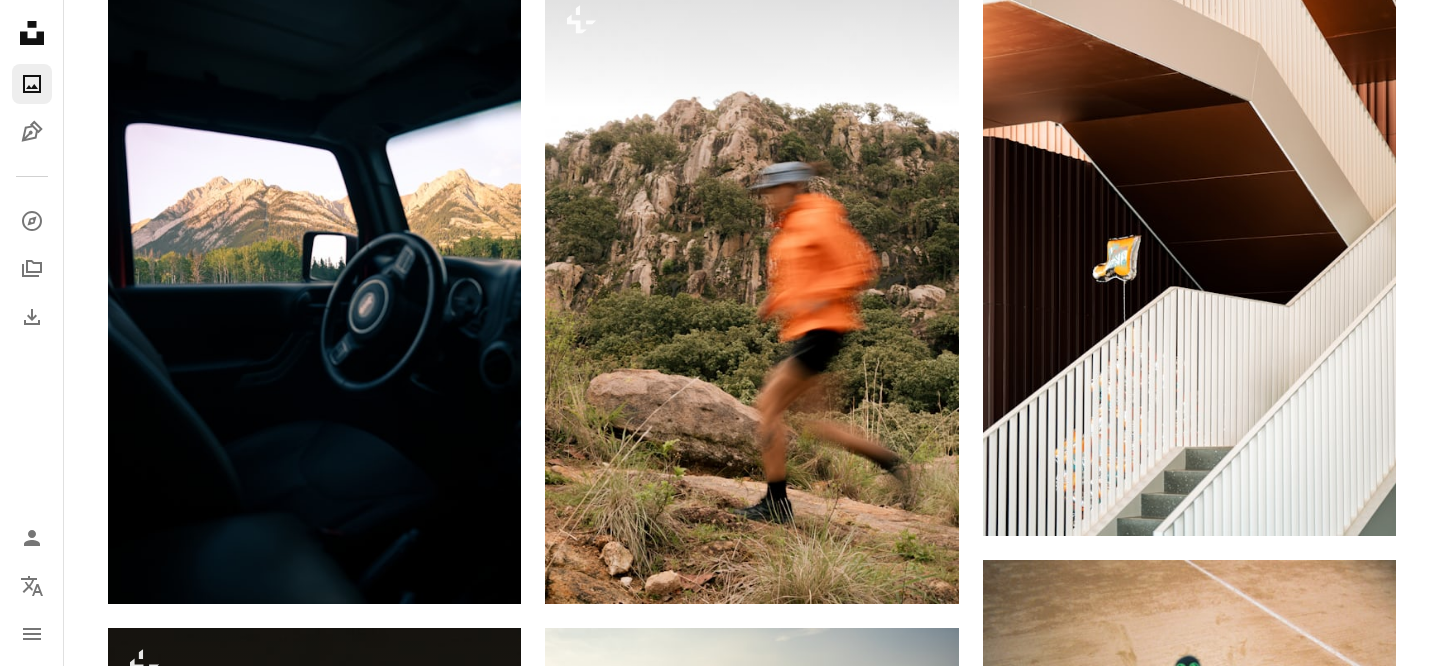 scroll, scrollTop: 1200, scrollLeft: 0, axis: vertical 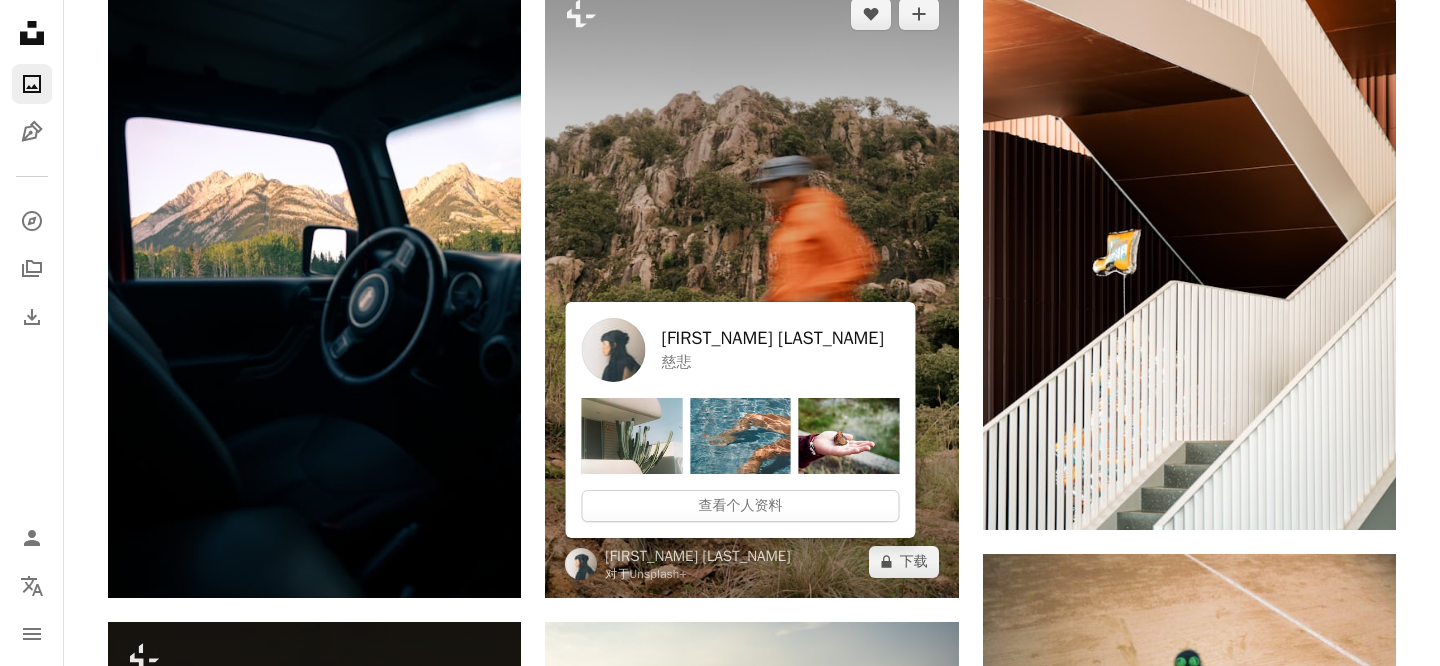 click on "[FIRST_NAME] [LAST_NAME]" at bounding box center (773, 338) 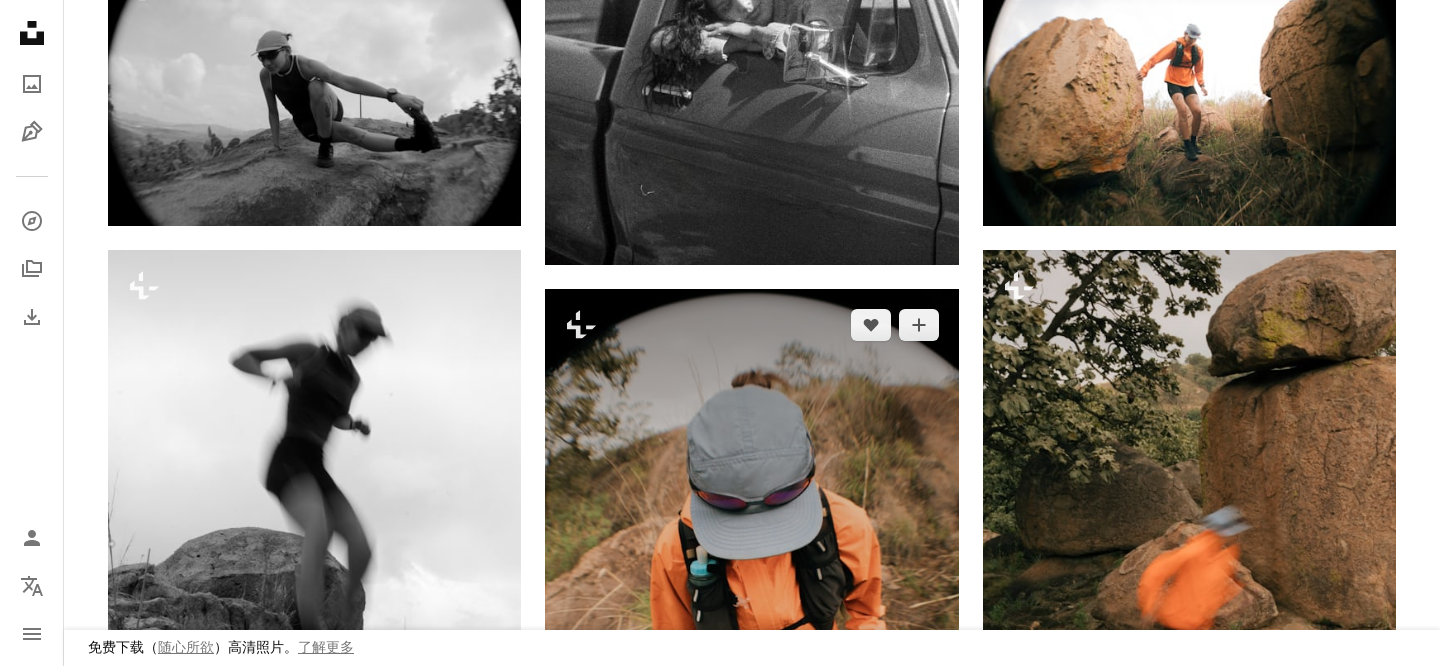 scroll, scrollTop: 1232, scrollLeft: 0, axis: vertical 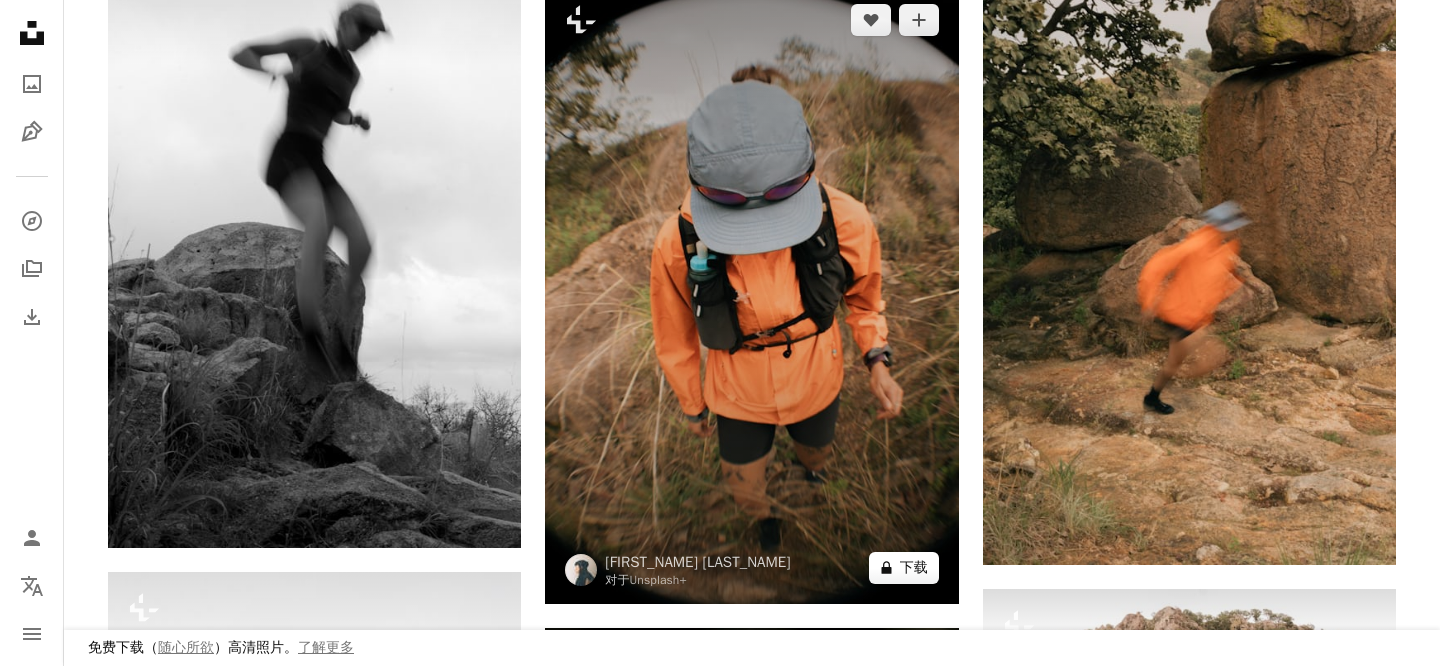 click on "下载" at bounding box center [914, 567] 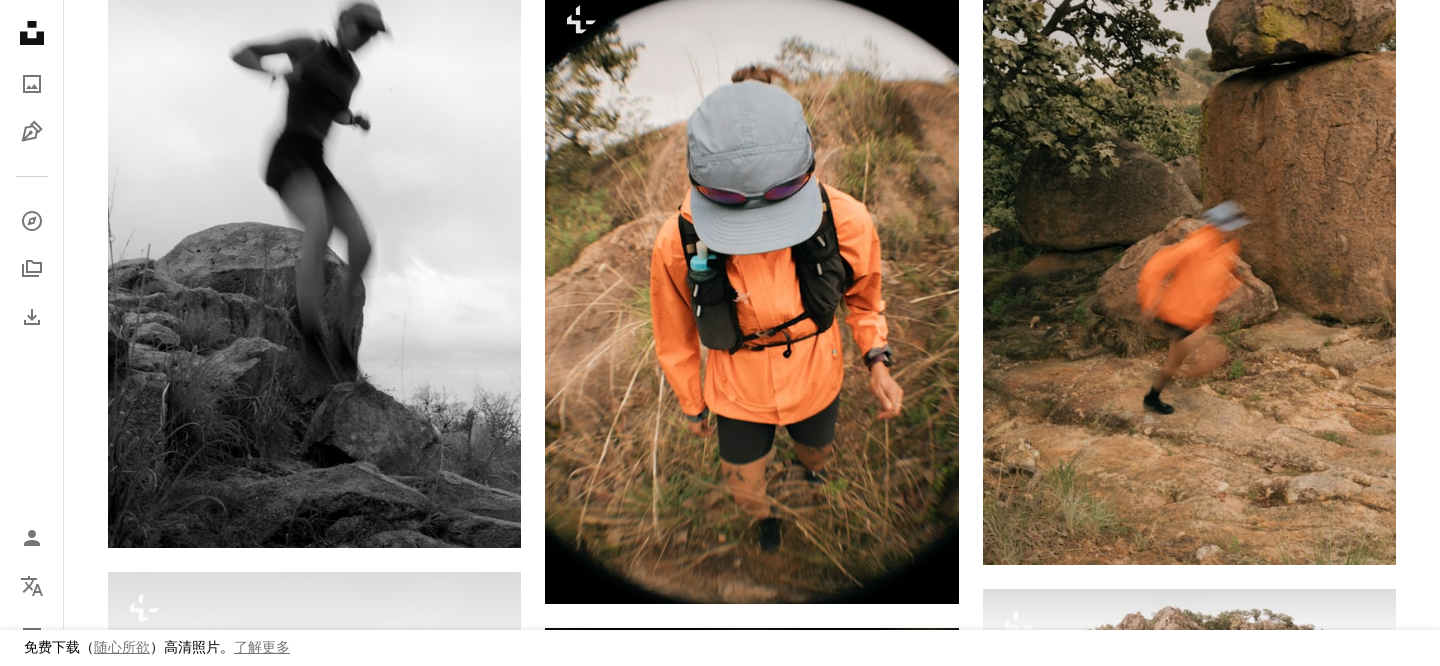 click on "[FIRST_NAME] [LAST_NAME]" at bounding box center [720, 3614] 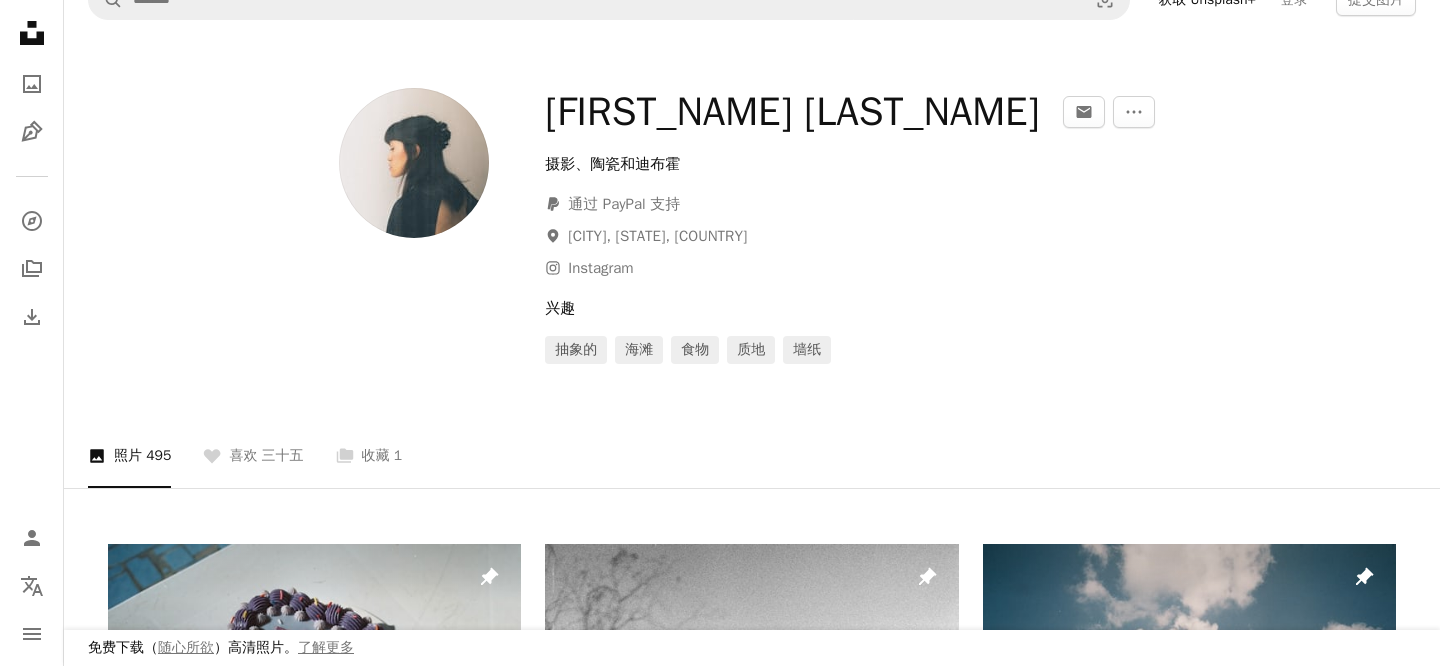 scroll, scrollTop: 0, scrollLeft: 0, axis: both 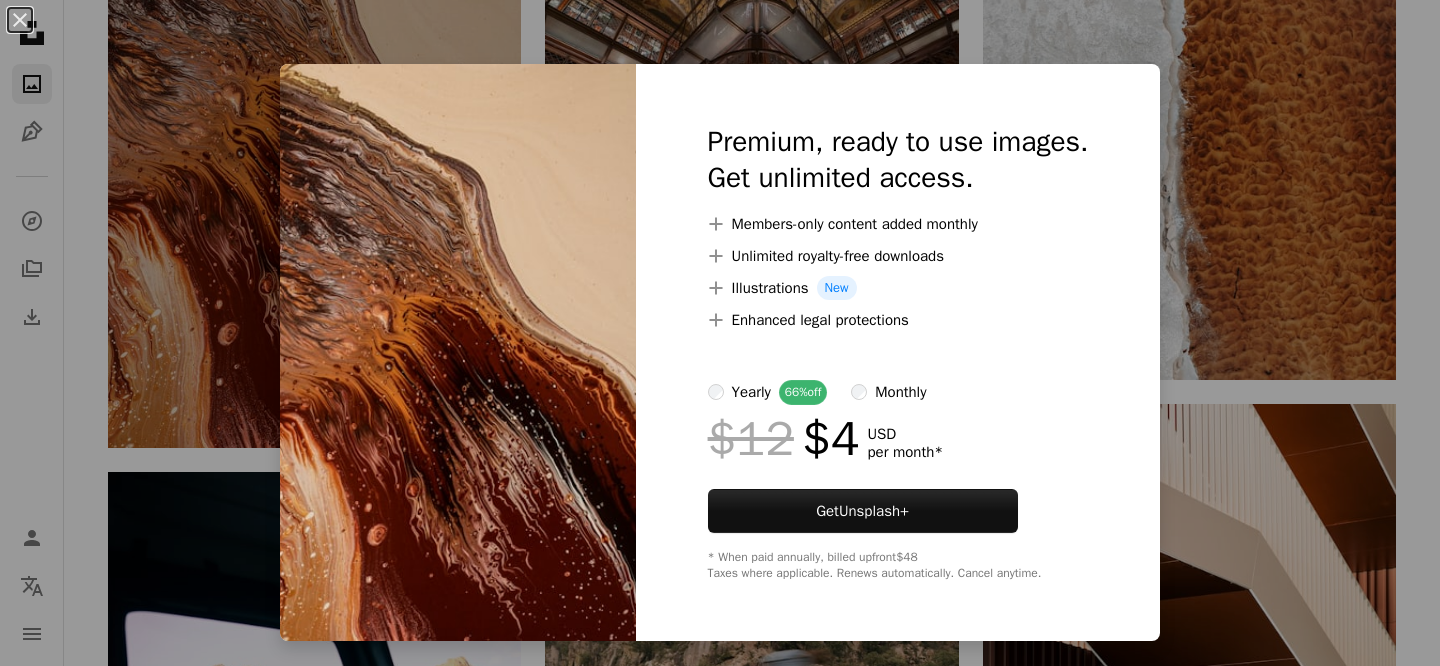 click on "An X shape Premium, ready to use images. Get unlimited access. A plus sign Members-only content added monthly A plus sign Unlimited royalty-free downloads A plus sign Illustrations  New A plus sign Enhanced legal protections yearly 66%  off monthly $12   $4 USD per month * Get  Unsplash+ * When paid annually, billed upfront  $48 Taxes where applicable. Renews automatically. Cancel anytime." at bounding box center [720, 333] 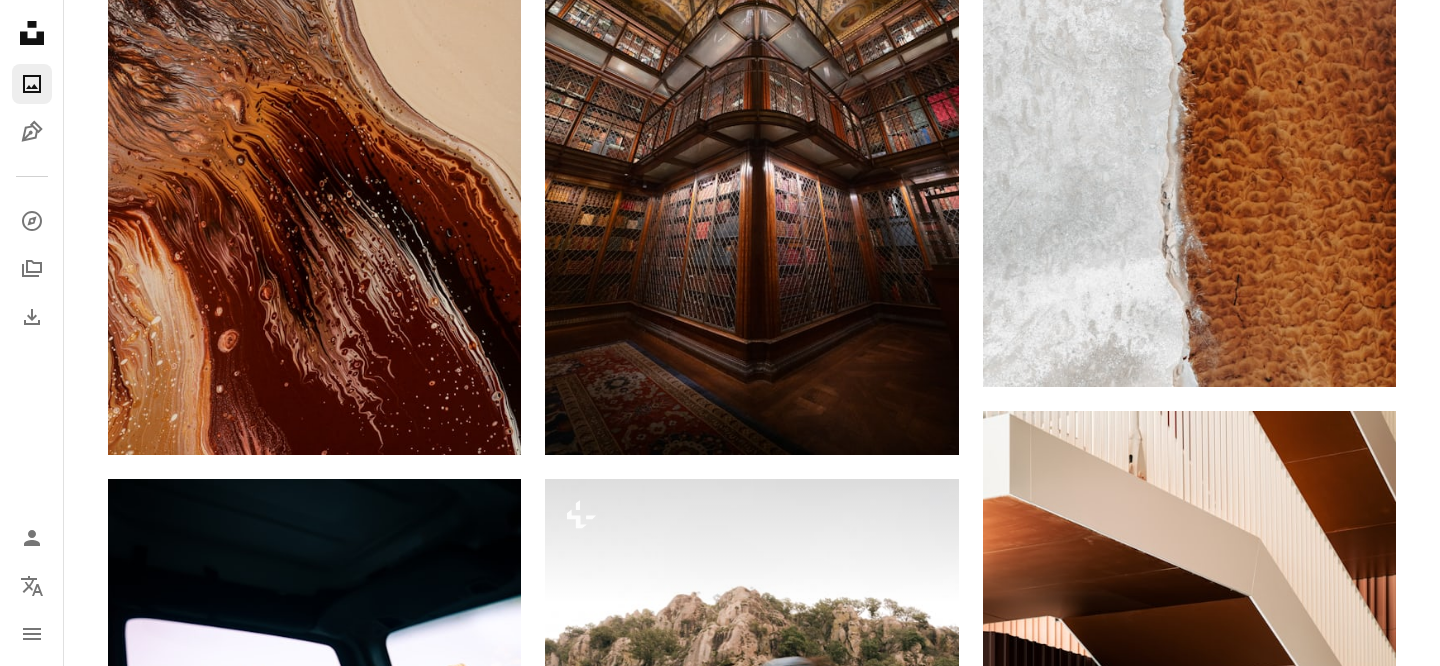 scroll, scrollTop: 0, scrollLeft: 0, axis: both 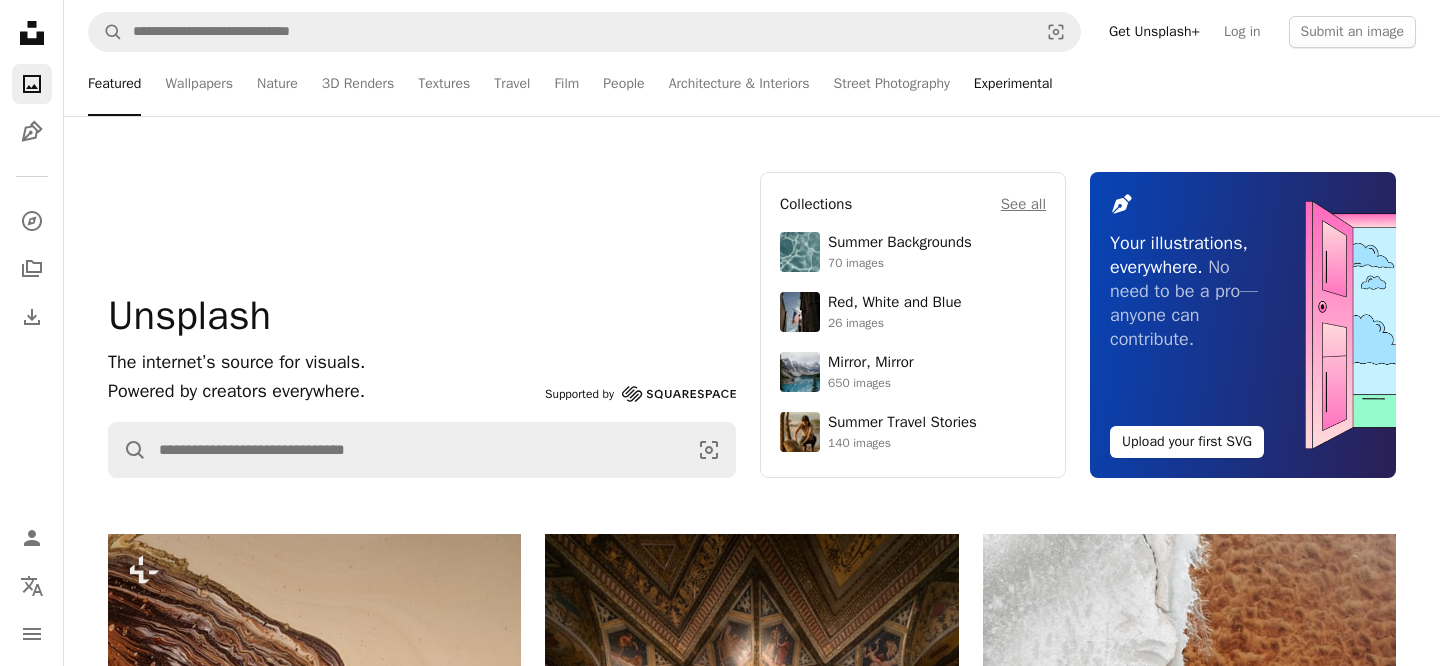 click on "Experimental" at bounding box center (1013, 84) 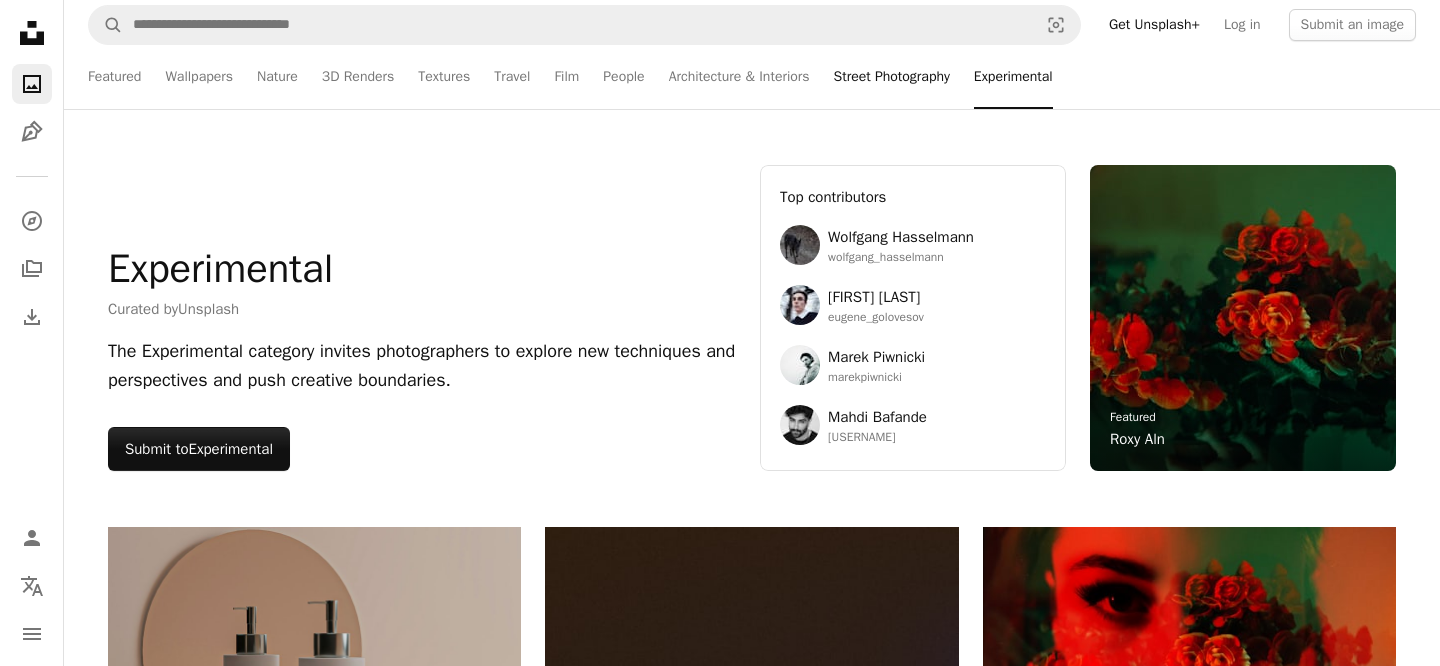 scroll, scrollTop: 0, scrollLeft: 0, axis: both 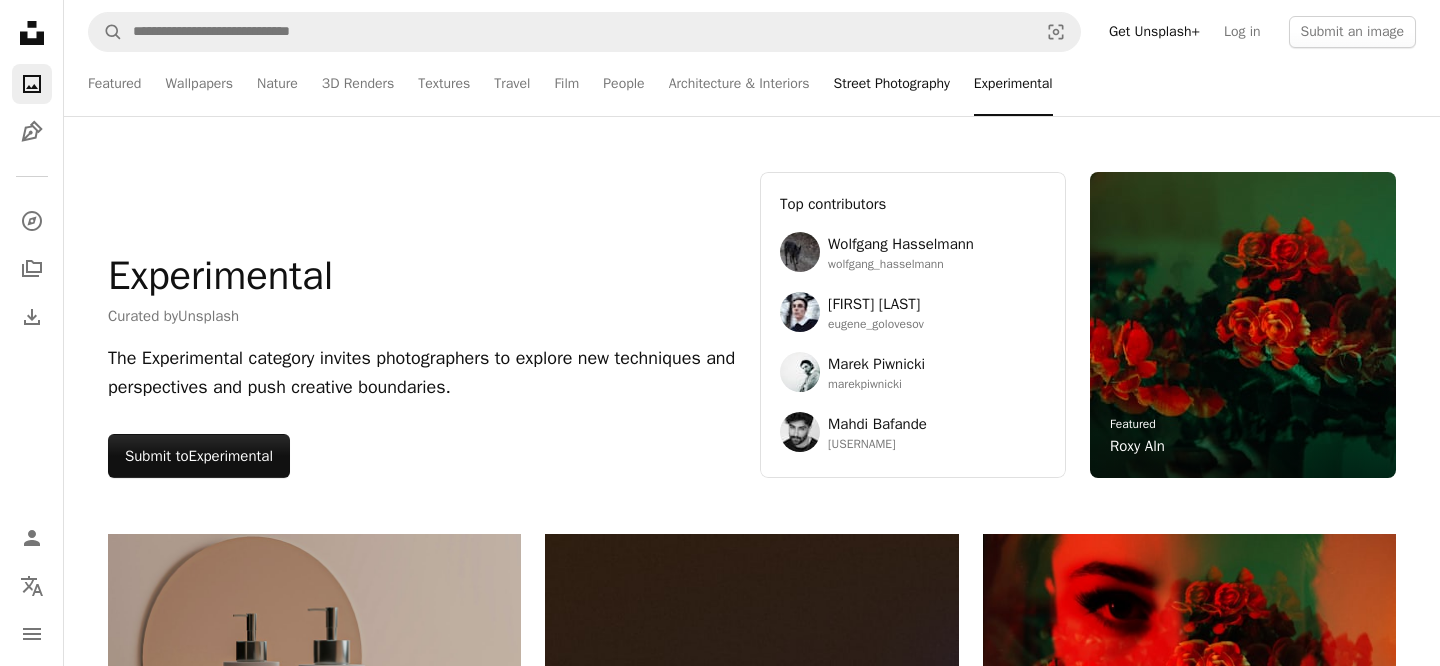 click on "Street Photography" at bounding box center (892, 84) 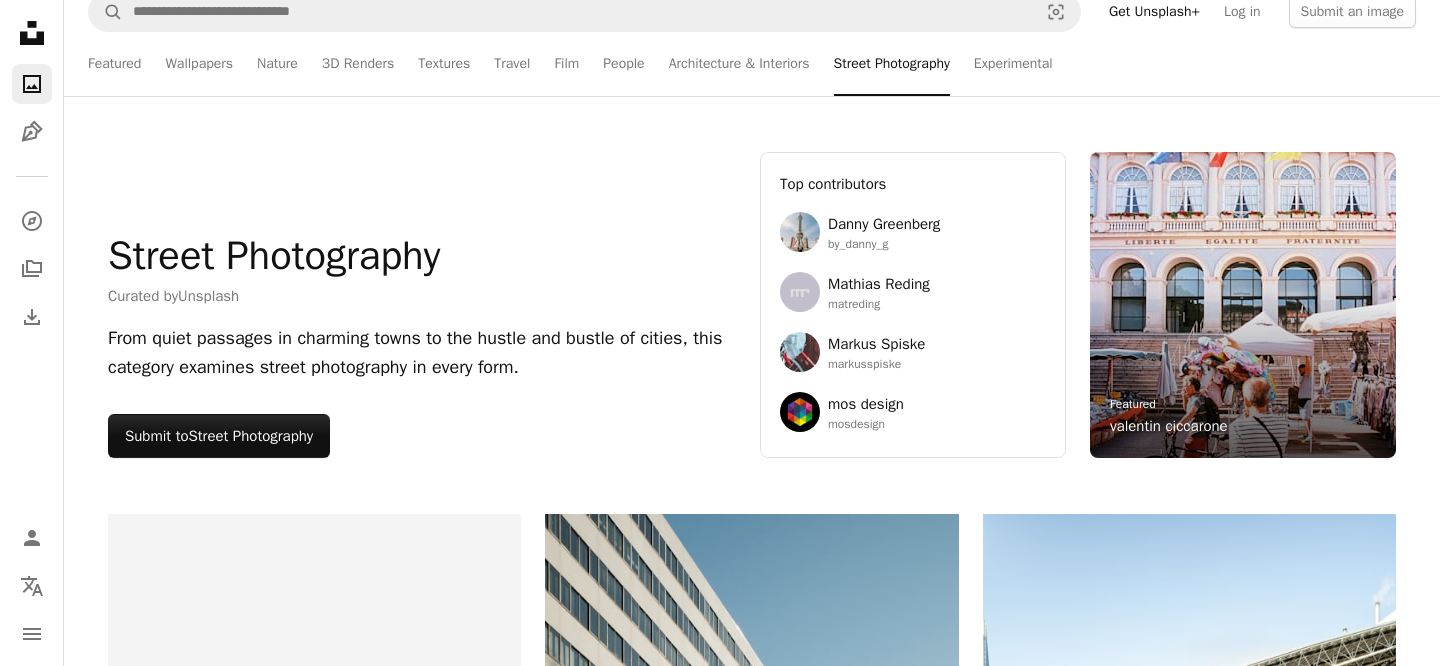 scroll, scrollTop: 0, scrollLeft: 0, axis: both 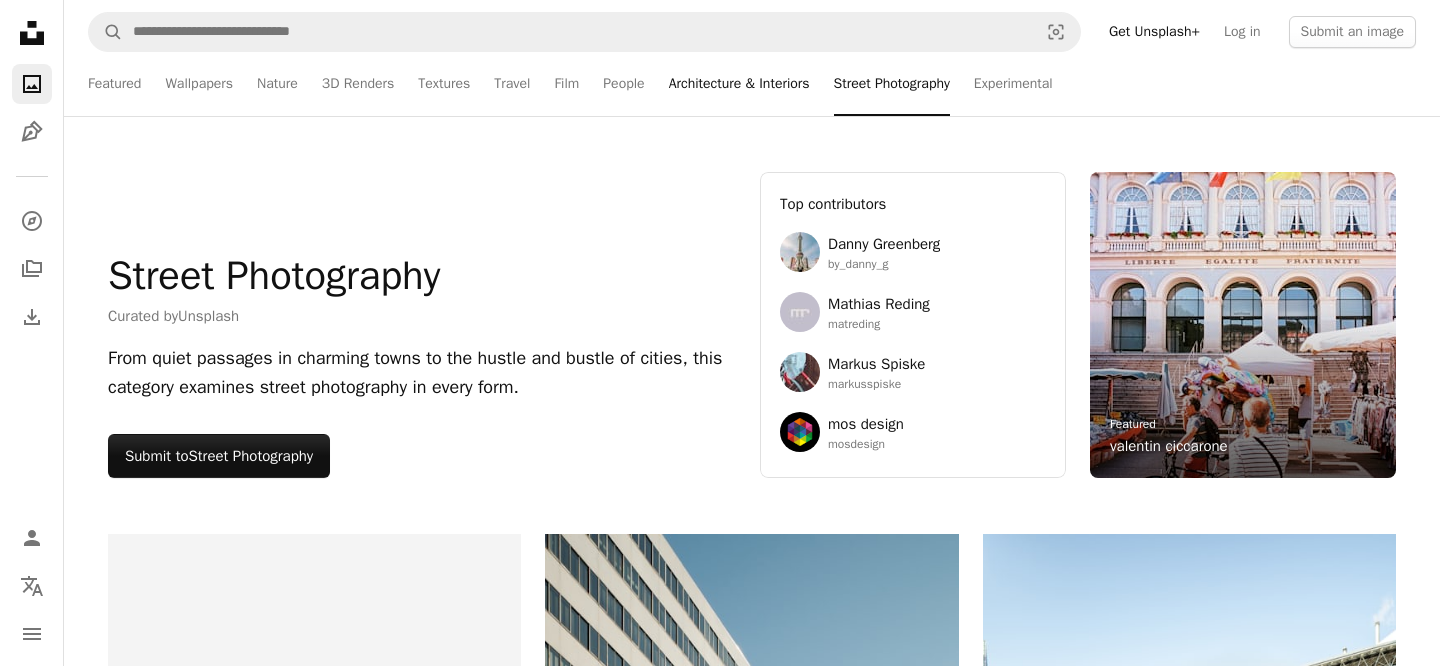 click on "Architecture & Interiors" at bounding box center [739, 84] 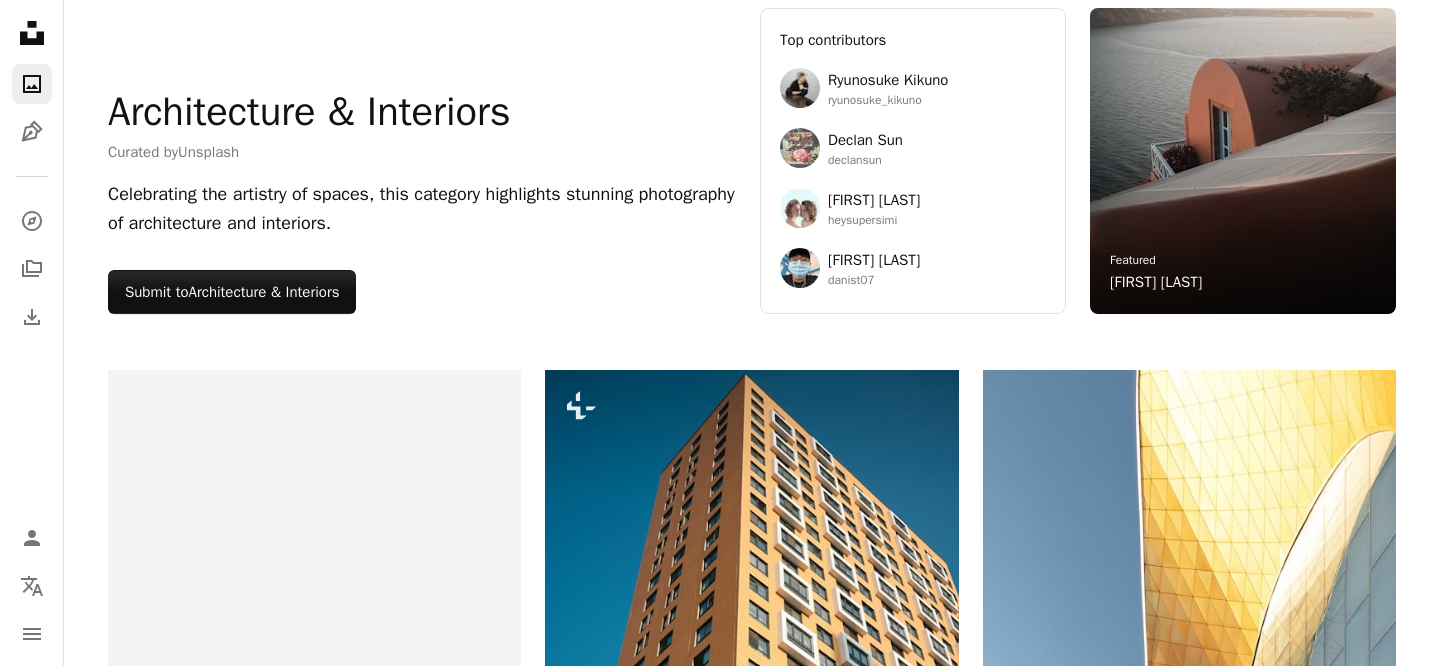 scroll, scrollTop: 0, scrollLeft: 0, axis: both 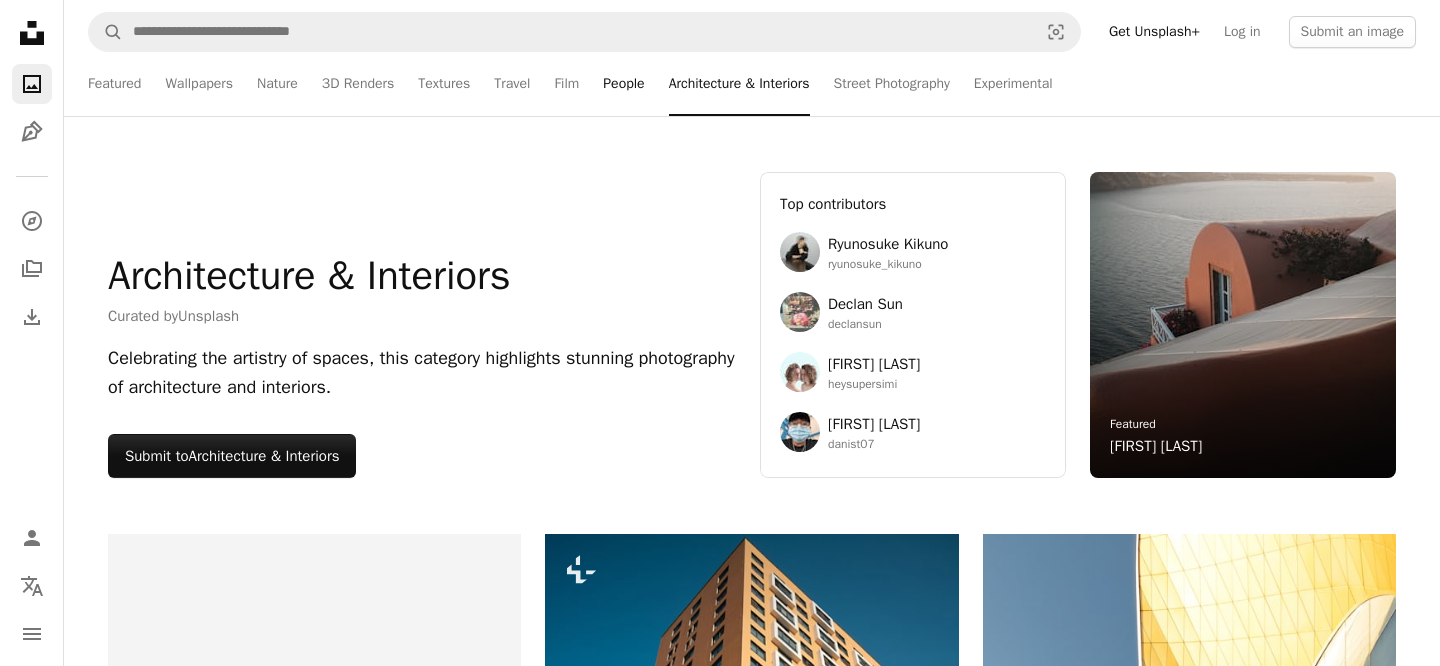 click on "People" at bounding box center (623, 84) 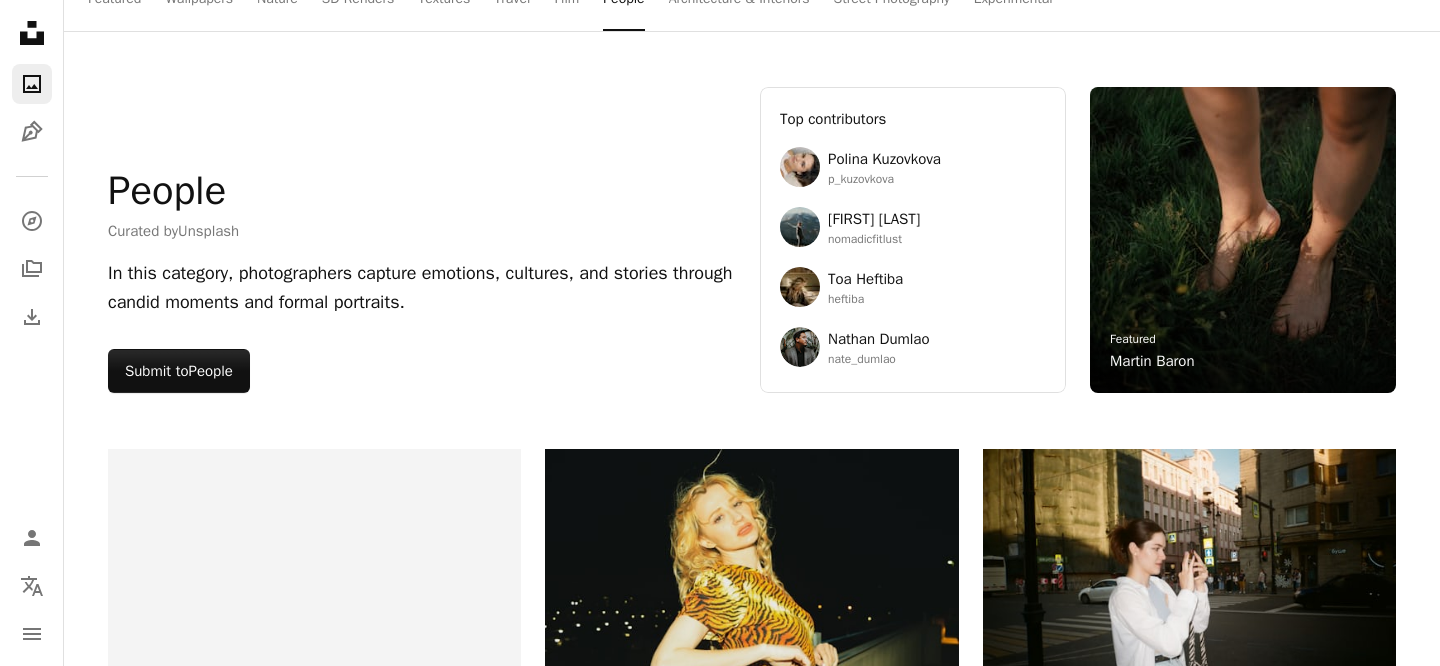 scroll, scrollTop: 0, scrollLeft: 0, axis: both 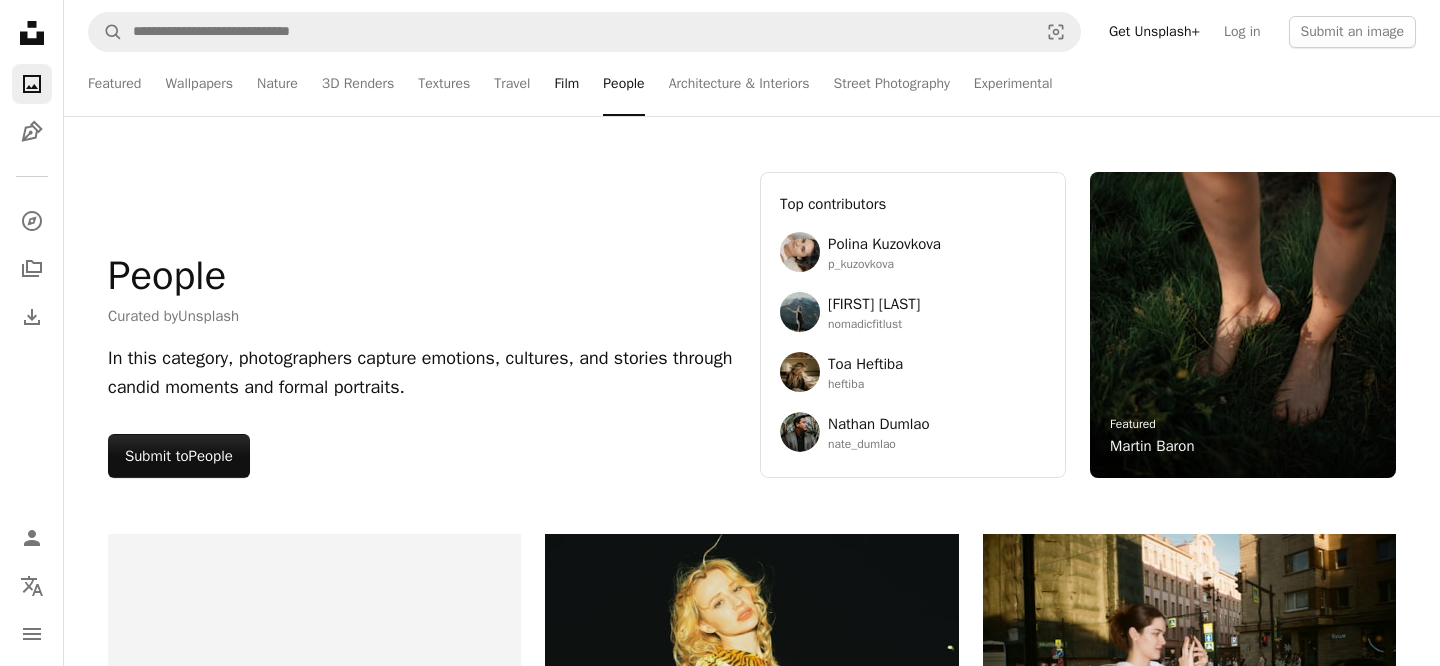 click on "Film" at bounding box center [566, 84] 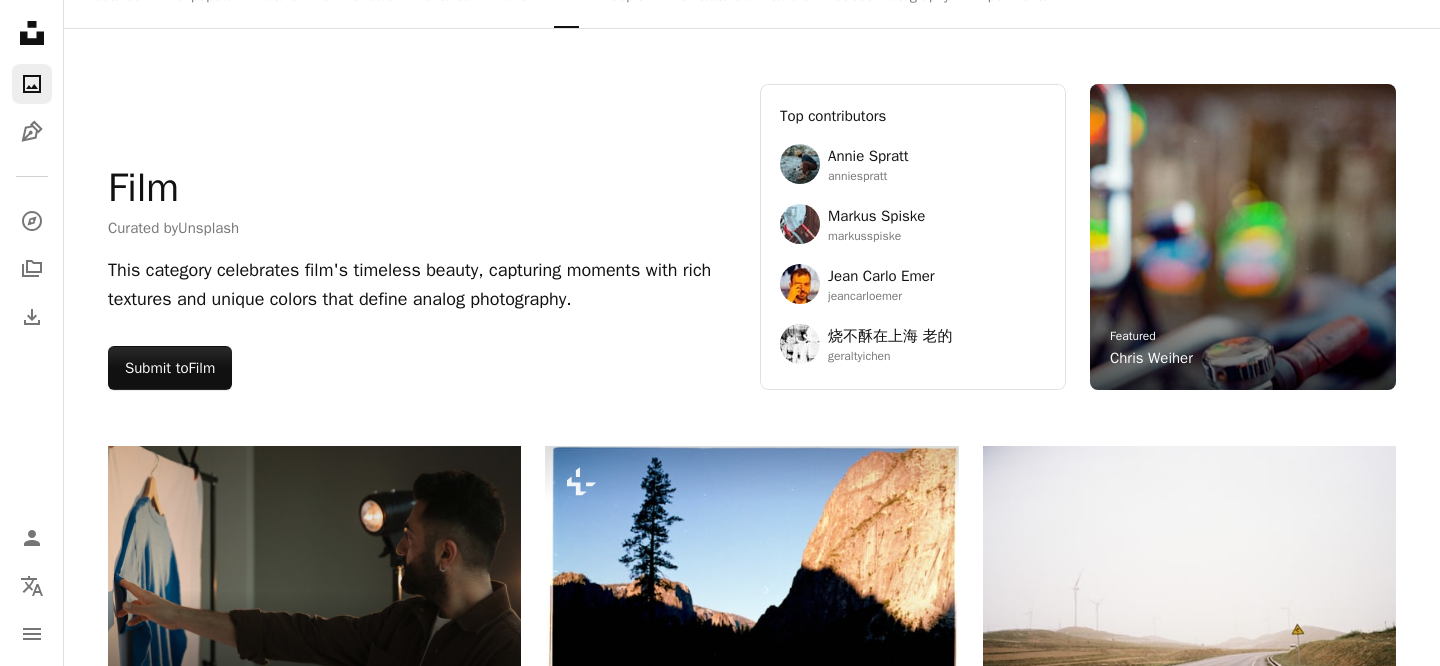 scroll, scrollTop: 0, scrollLeft: 0, axis: both 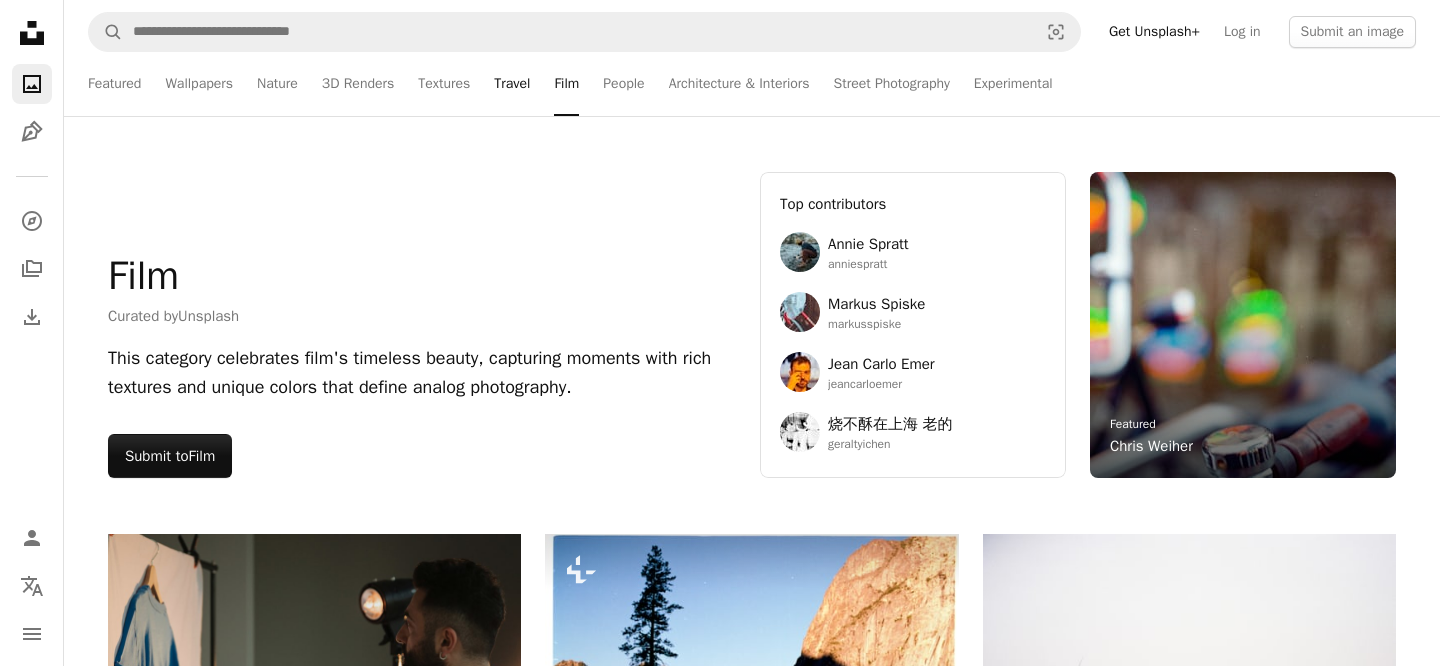 click on "Travel" at bounding box center (512, 84) 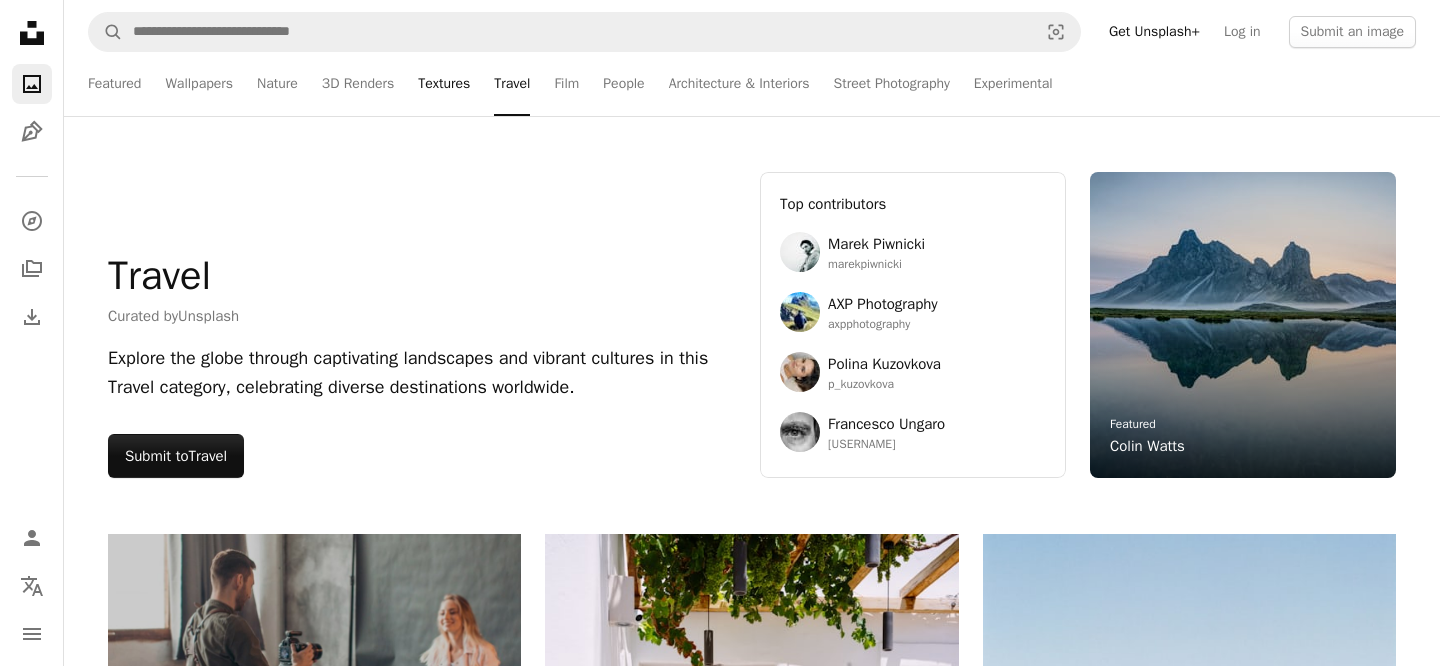 click on "Textures" at bounding box center (444, 84) 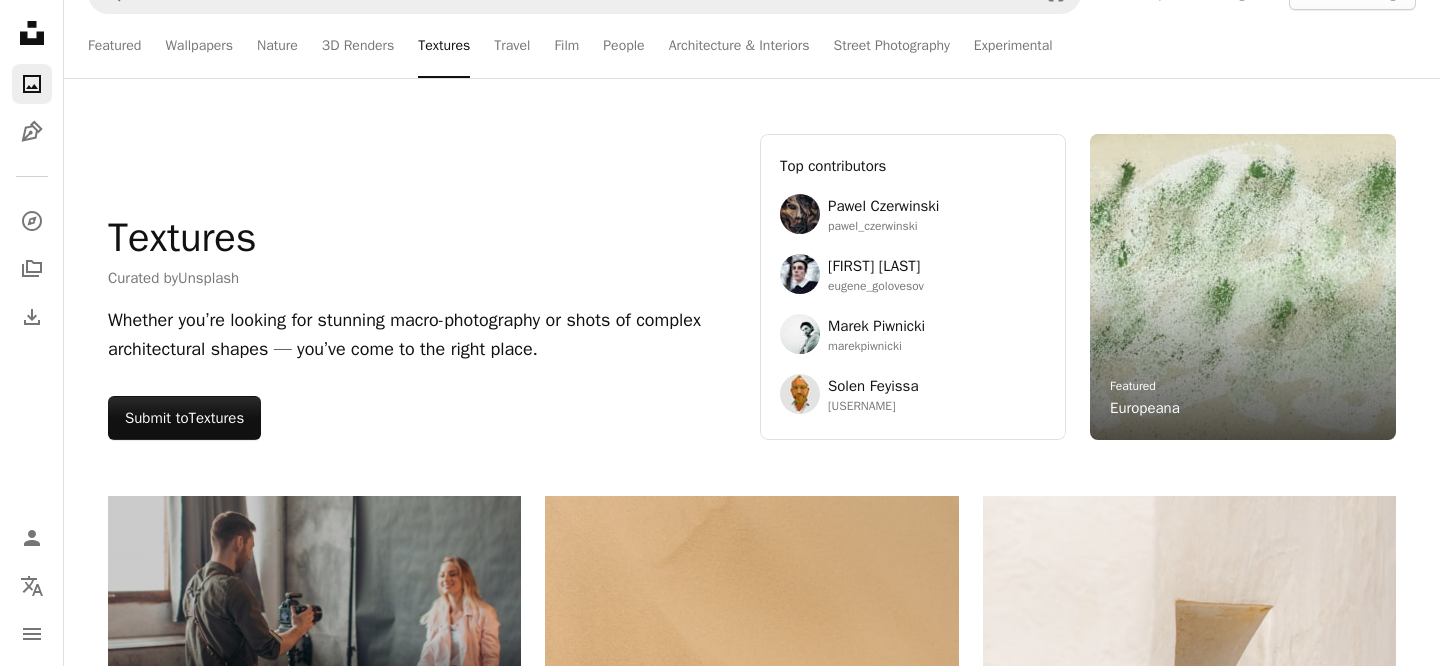 scroll, scrollTop: 0, scrollLeft: 0, axis: both 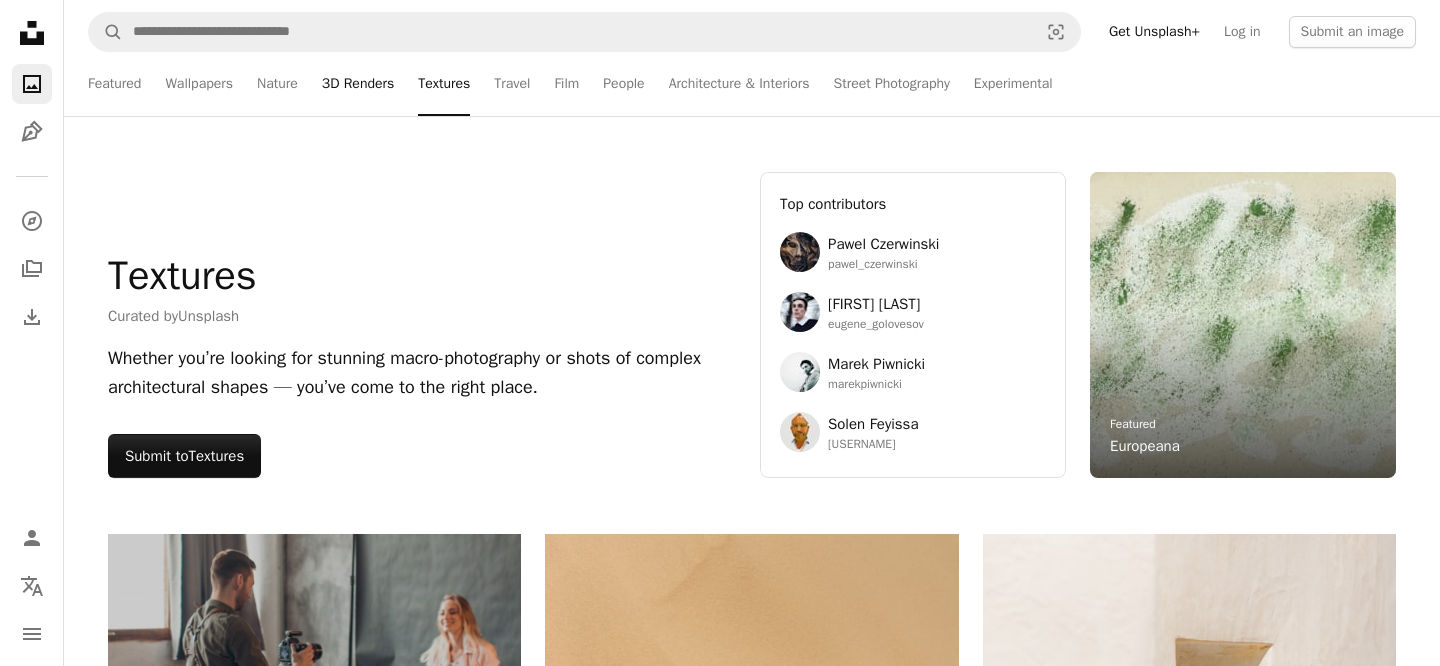 click on "3D Renders" at bounding box center (358, 84) 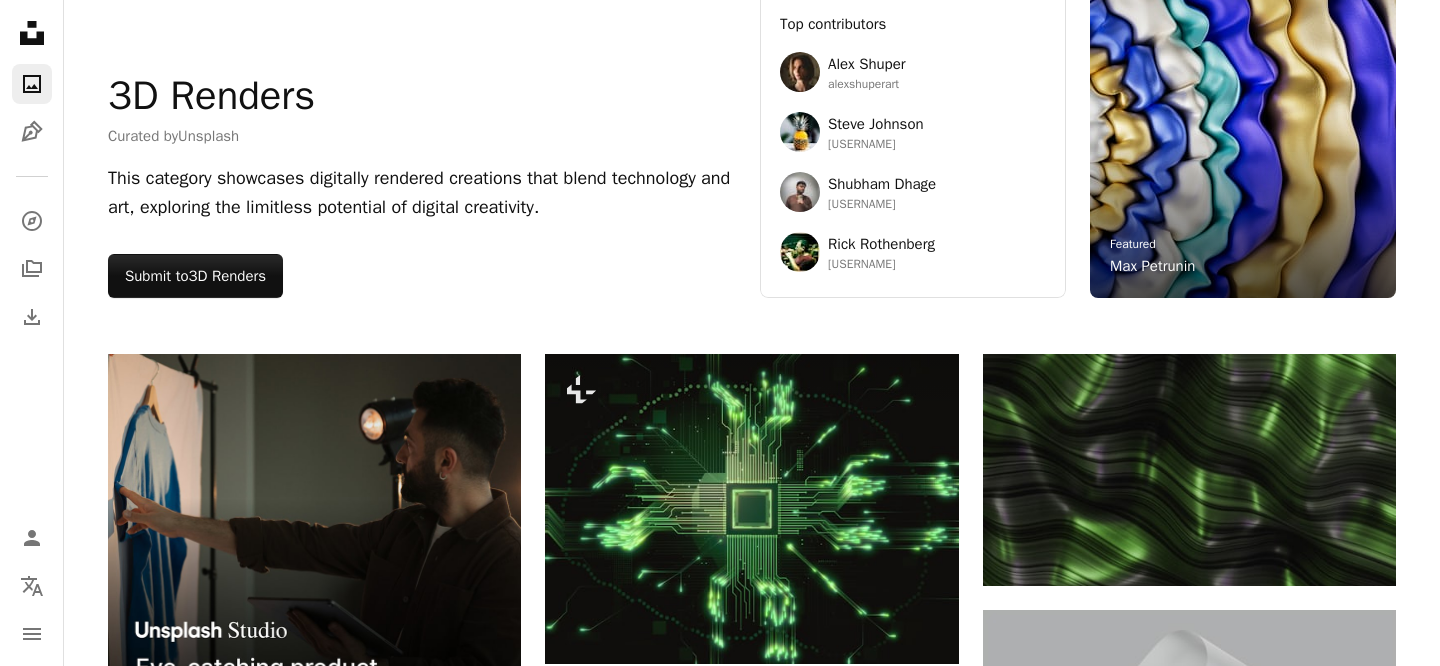 scroll, scrollTop: 0, scrollLeft: 0, axis: both 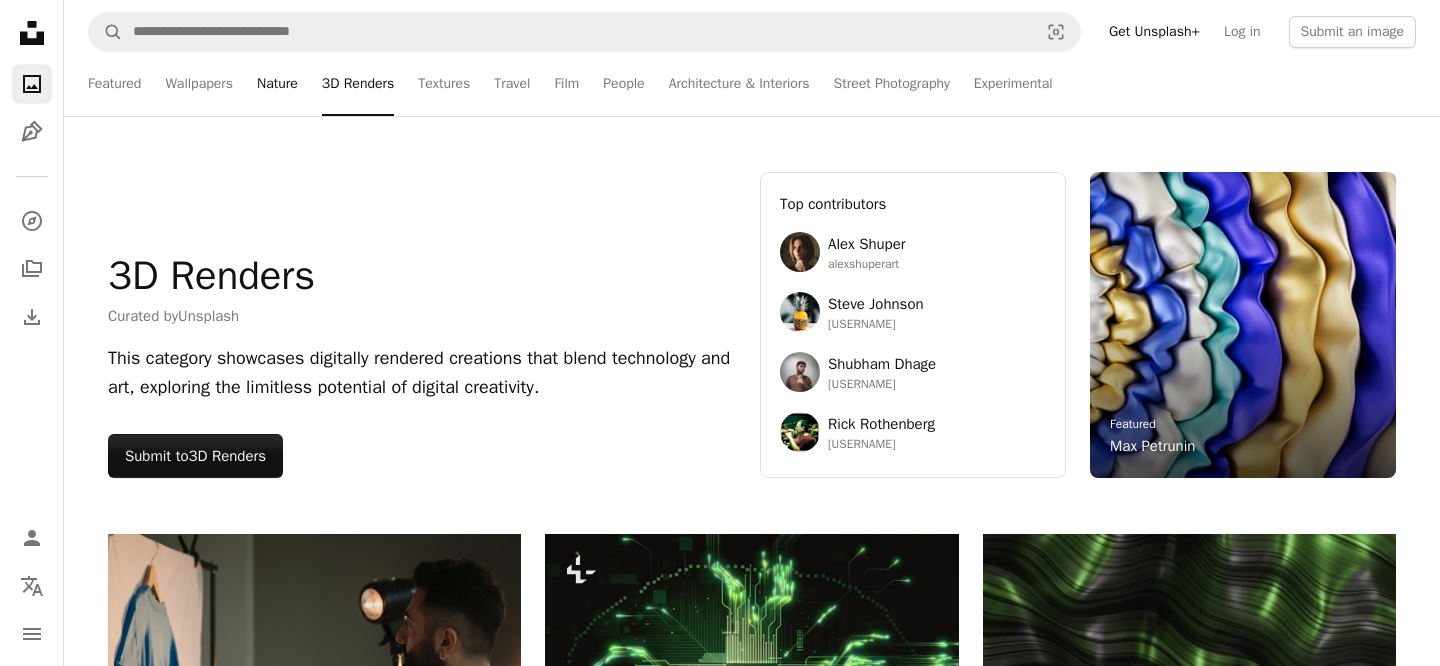 click on "Nature" at bounding box center (277, 84) 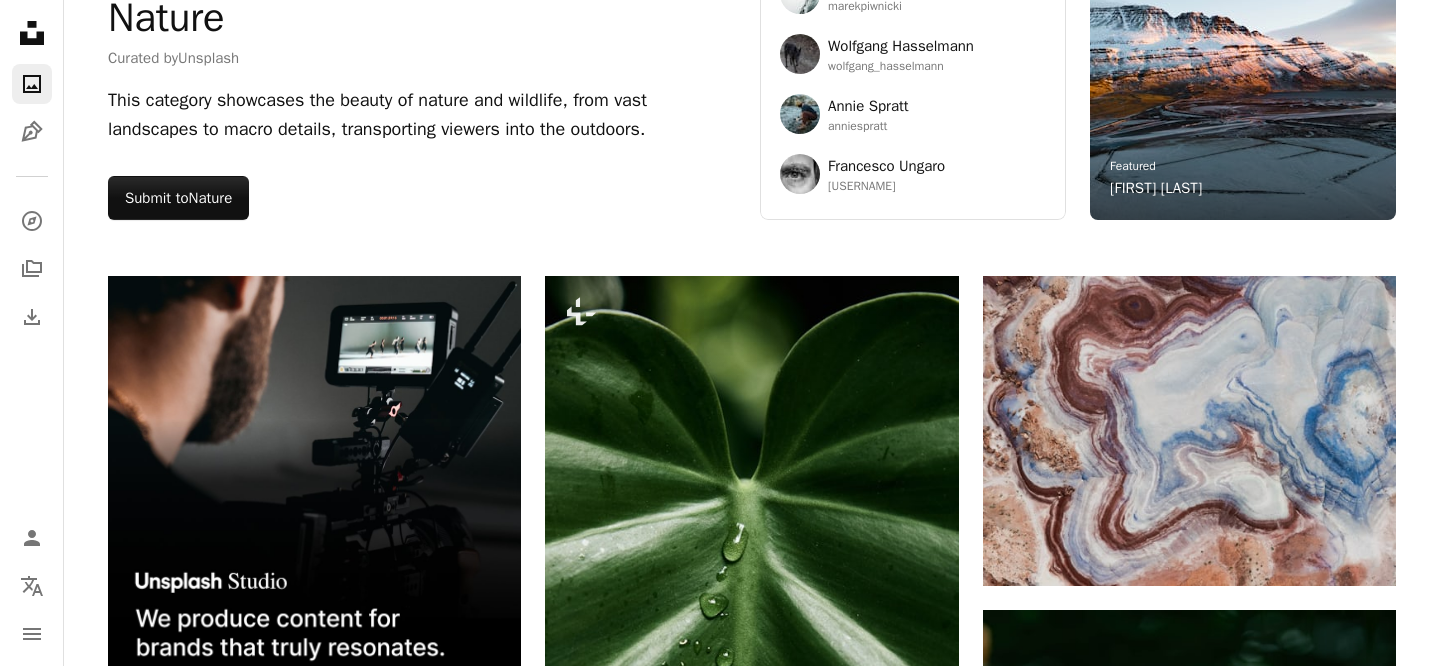 scroll, scrollTop: 0, scrollLeft: 0, axis: both 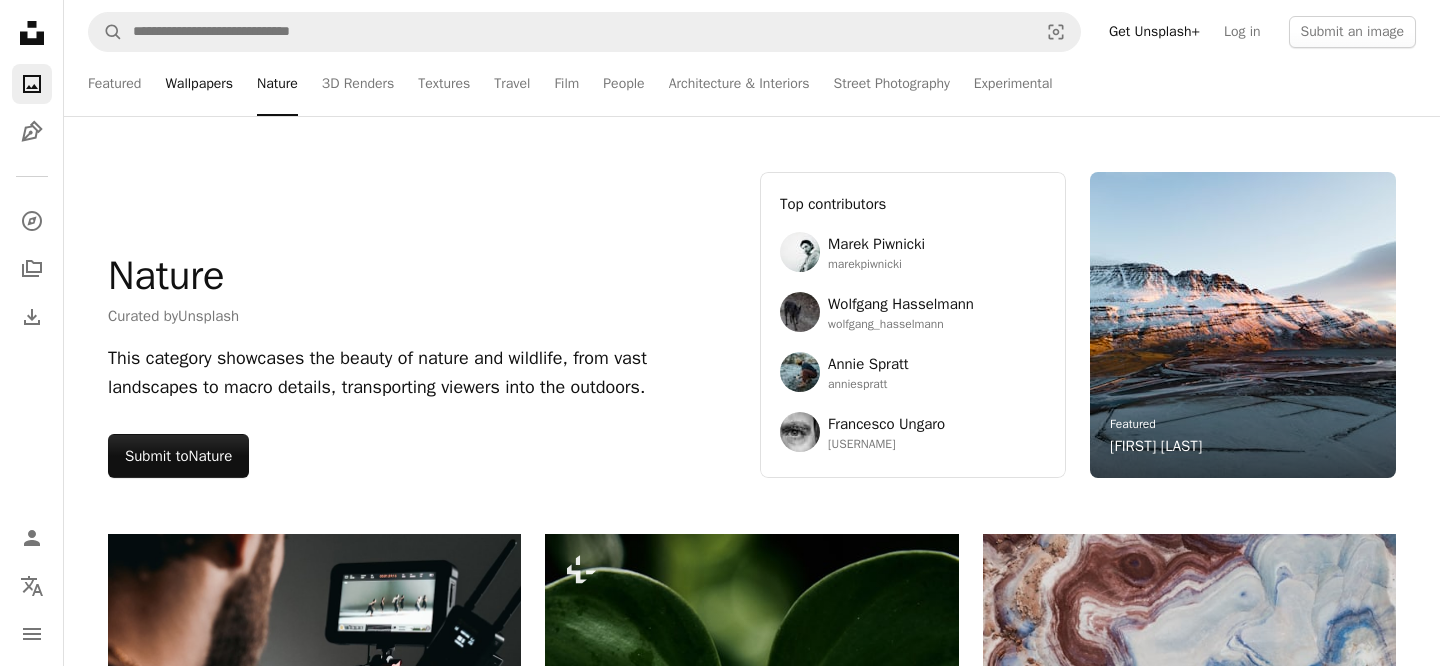 click on "Wallpapers" at bounding box center (199, 84) 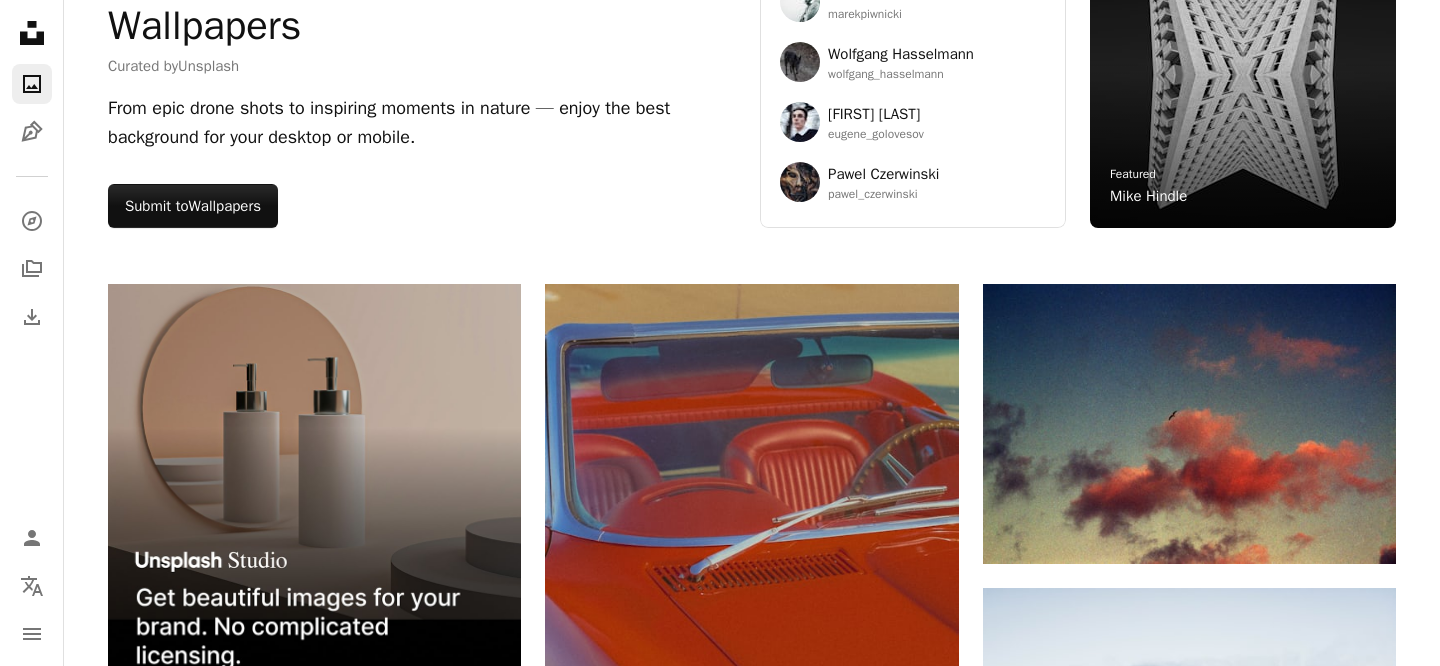 scroll, scrollTop: 0, scrollLeft: 0, axis: both 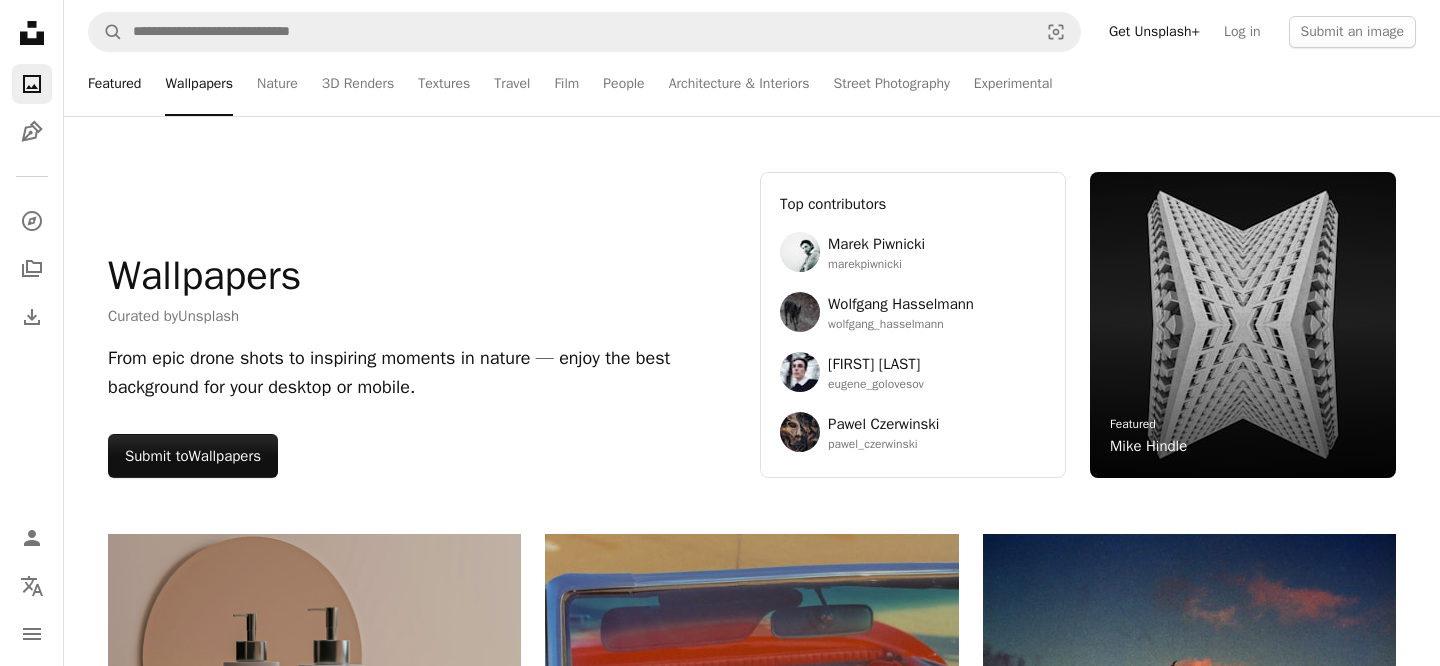 click on "Featured" at bounding box center [114, 84] 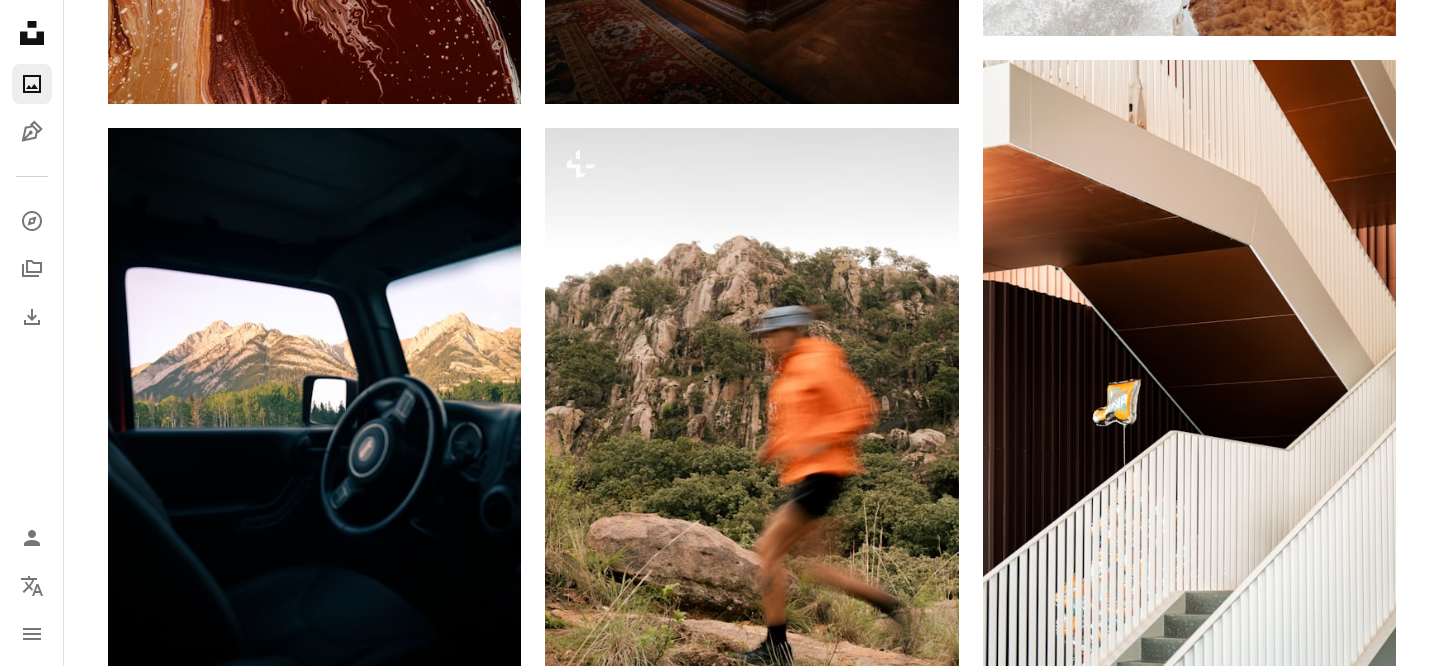 scroll, scrollTop: 1051, scrollLeft: 0, axis: vertical 